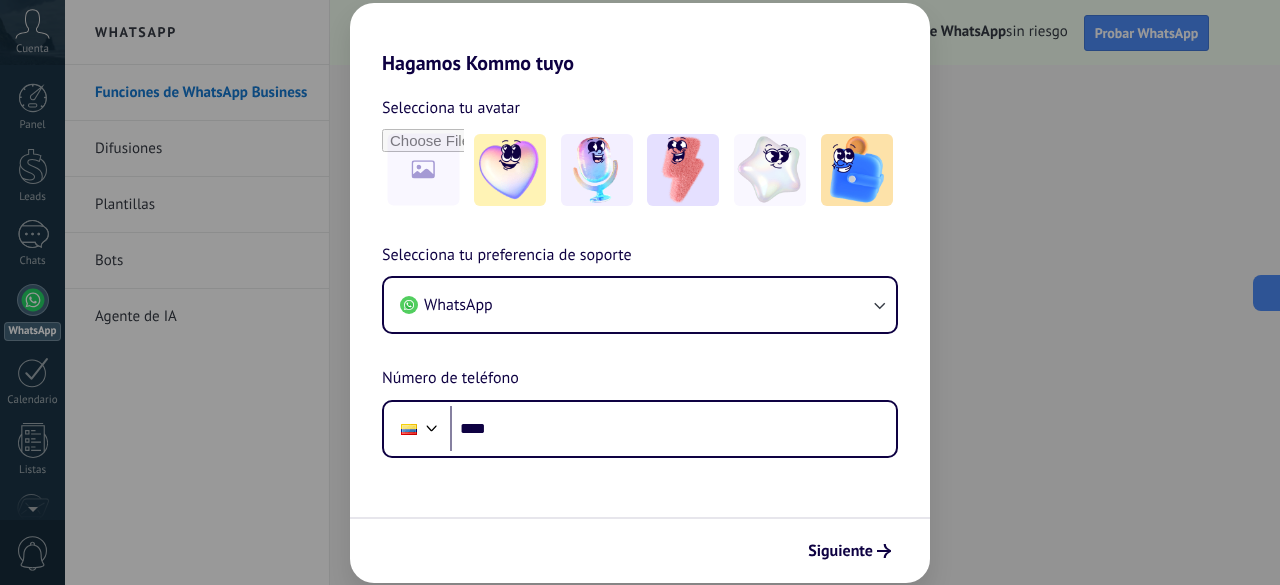 scroll, scrollTop: 0, scrollLeft: 0, axis: both 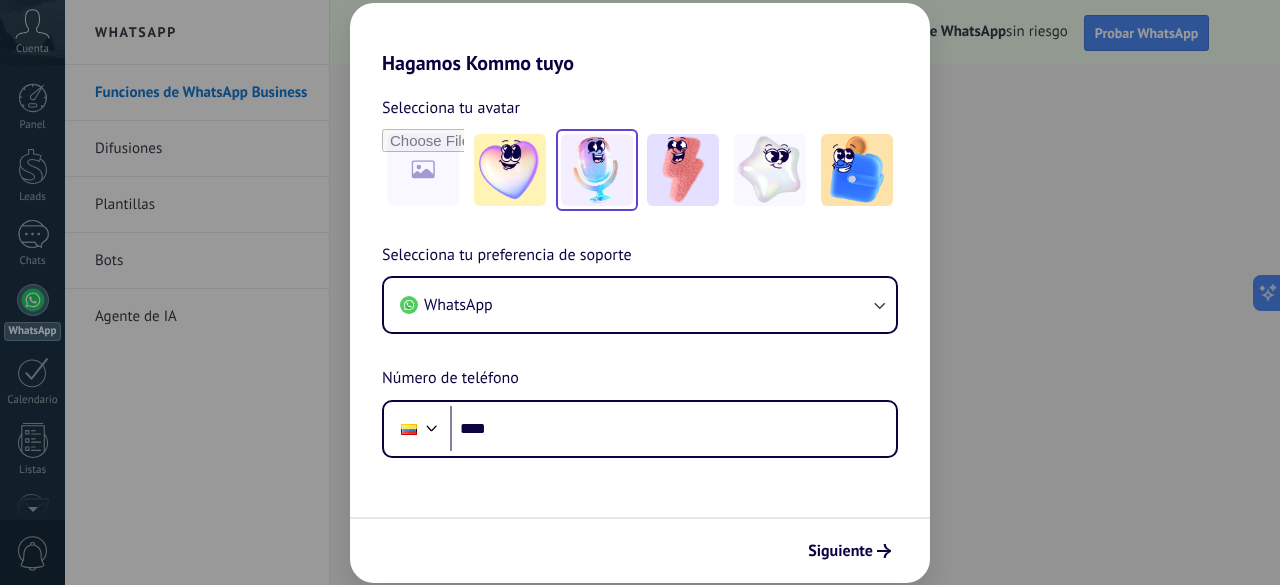 click at bounding box center (597, 170) 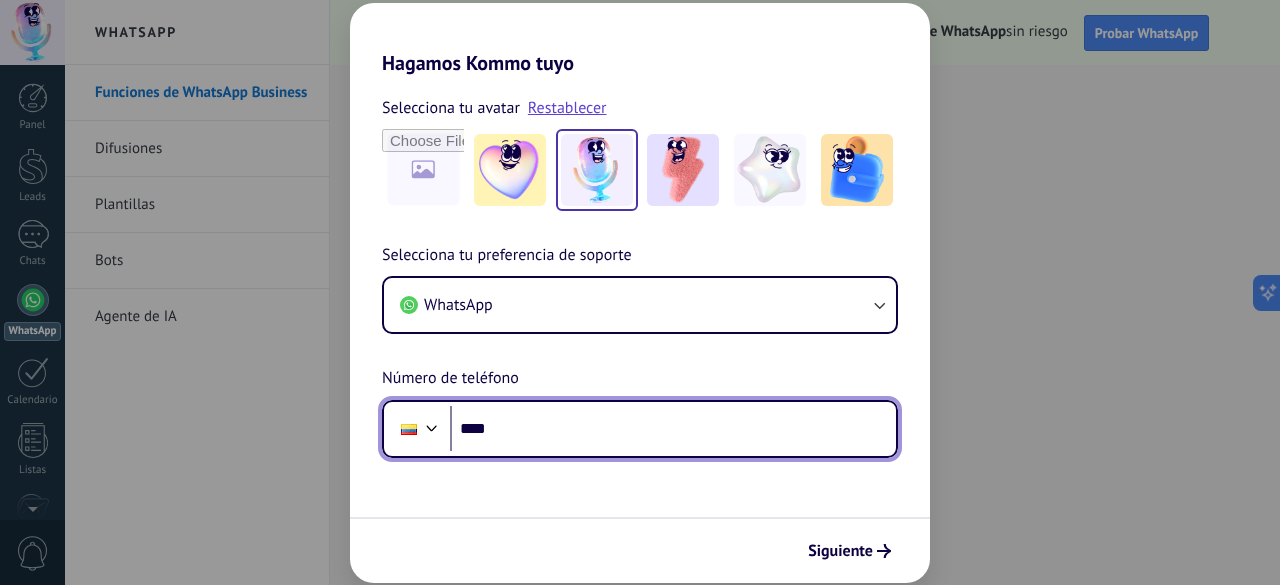 click on "****" at bounding box center (673, 429) 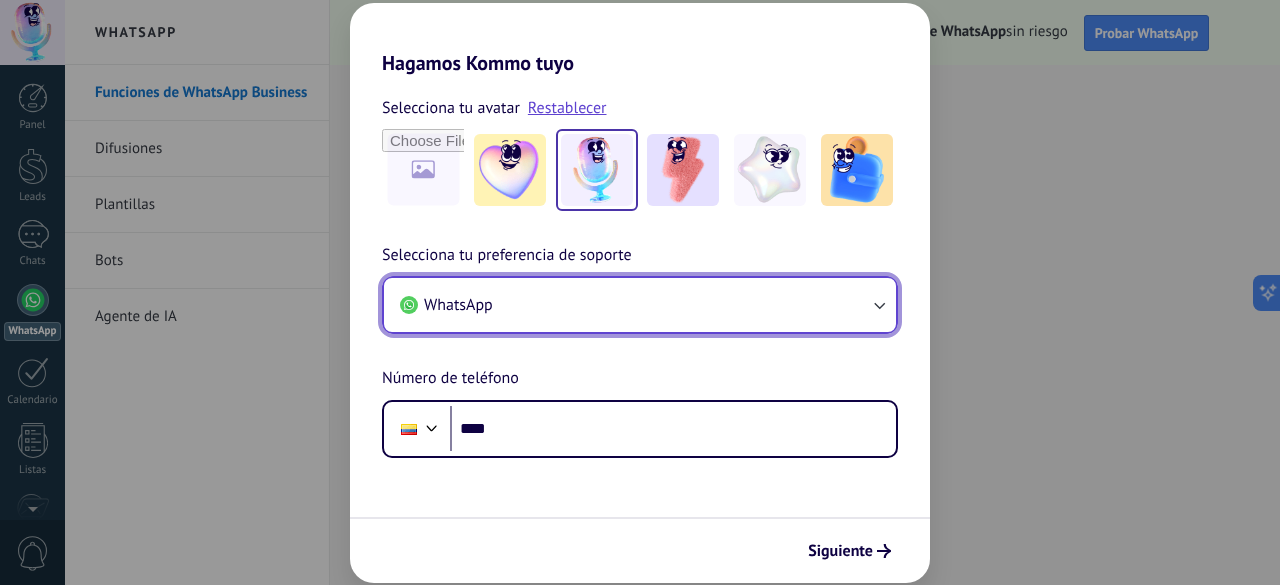 click on "WhatsApp" at bounding box center [640, 305] 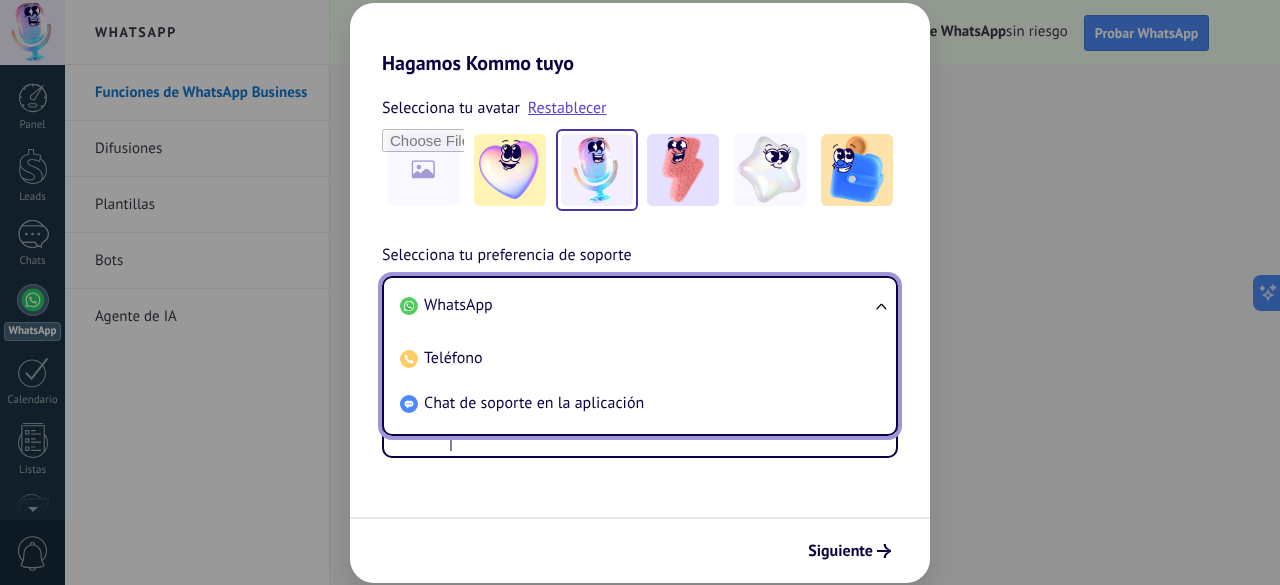 click on "WhatsApp" at bounding box center (636, 305) 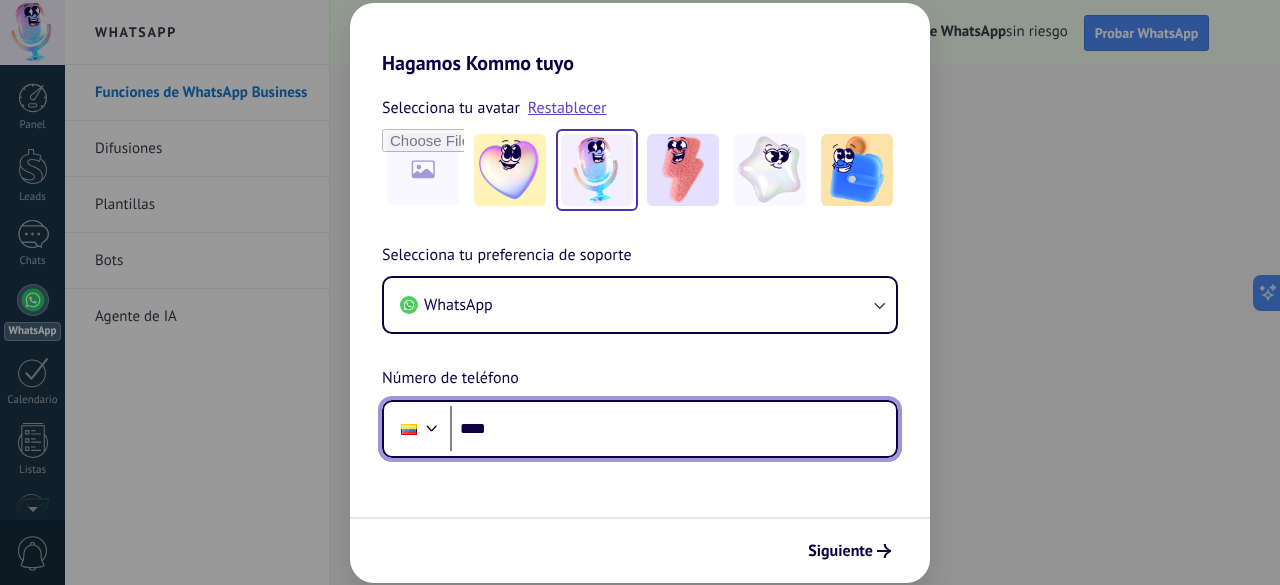 click on "****" at bounding box center (673, 429) 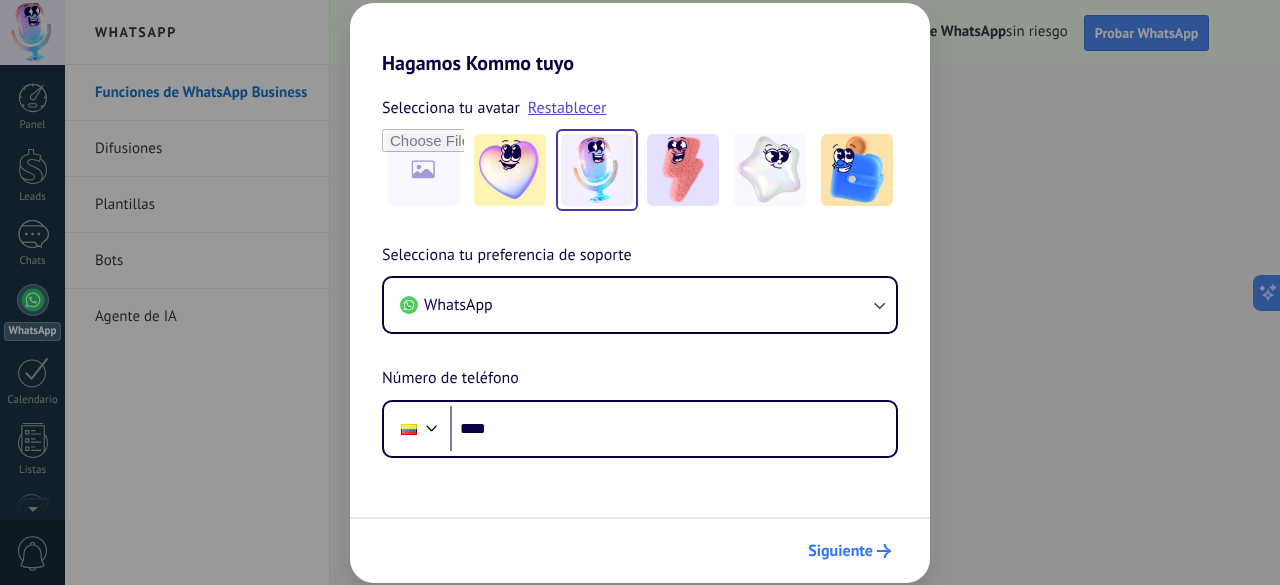 click on "Siguiente" at bounding box center (840, 551) 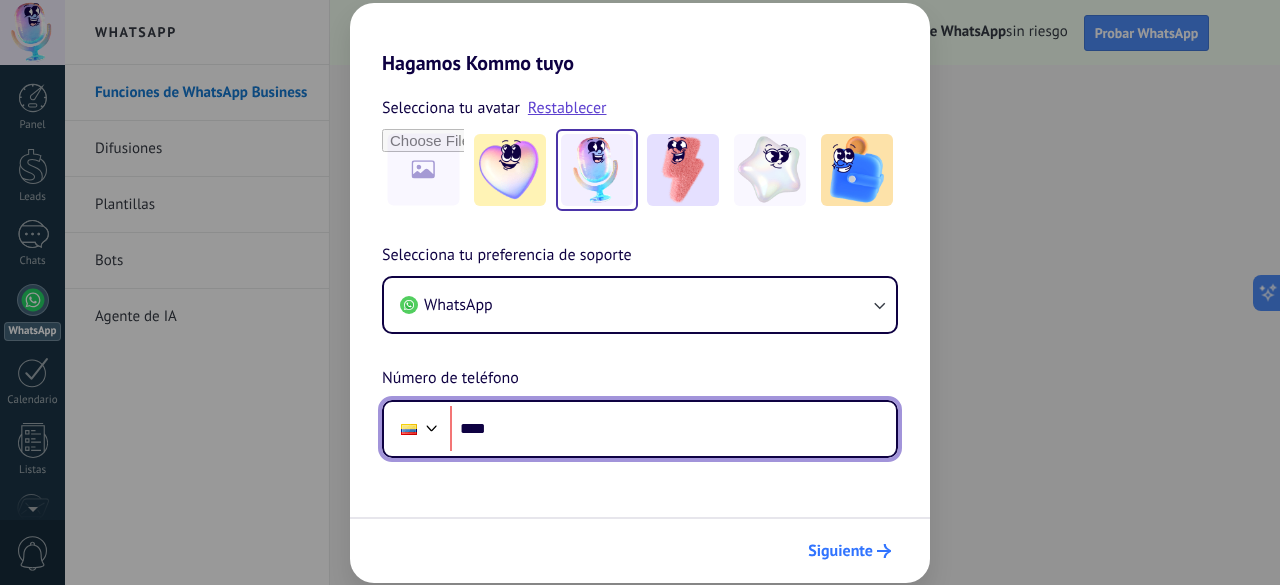 scroll, scrollTop: 0, scrollLeft: 0, axis: both 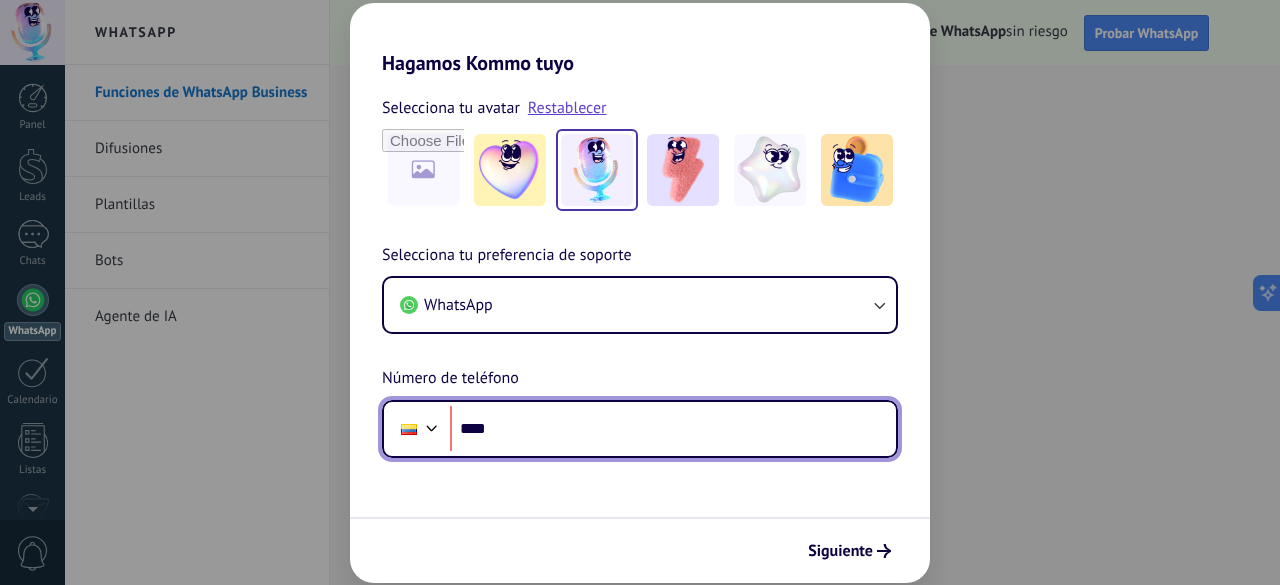 click on "****" at bounding box center (673, 429) 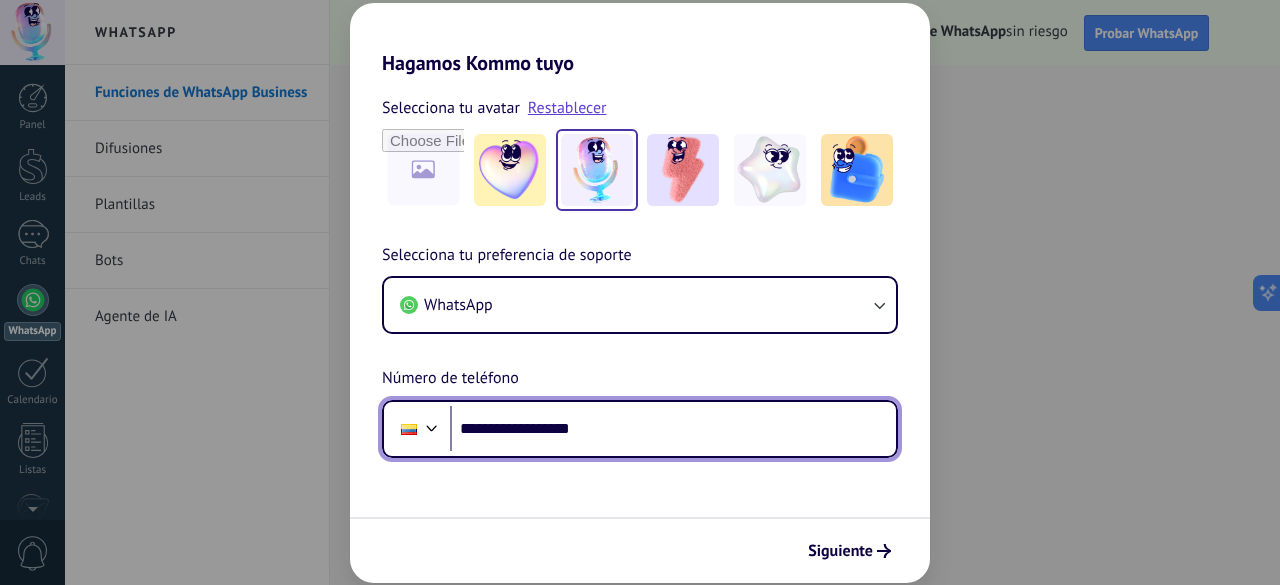 click on "**********" at bounding box center [673, 429] 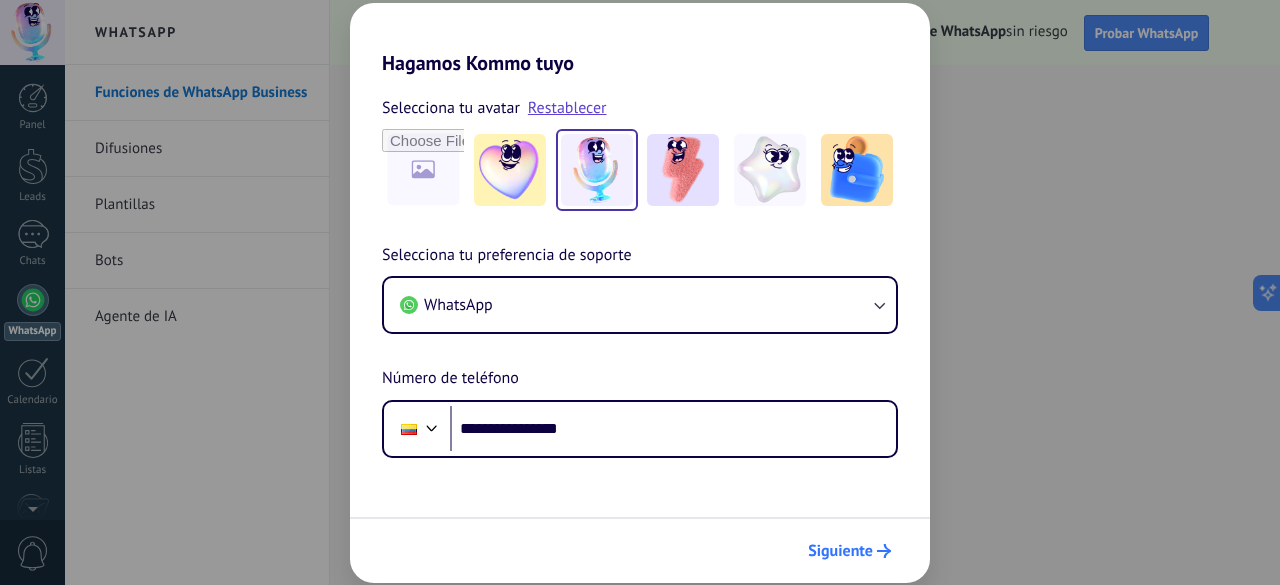 click on "Siguiente" at bounding box center [840, 551] 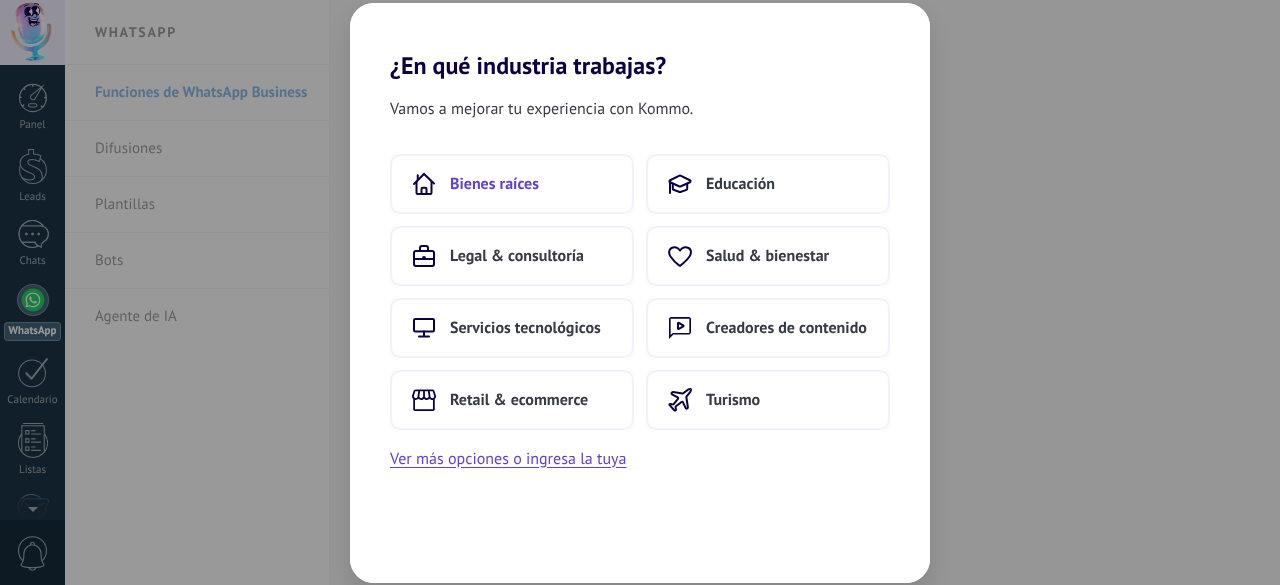 scroll, scrollTop: 0, scrollLeft: 0, axis: both 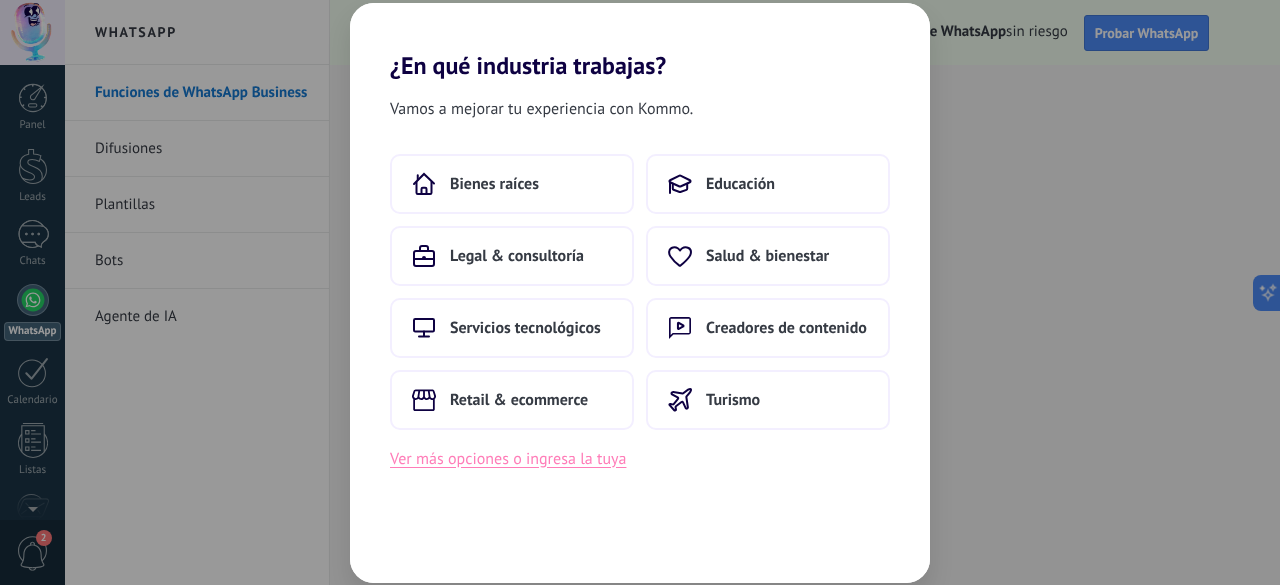 click on "Ver más opciones o ingresa la tuya" at bounding box center (508, 459) 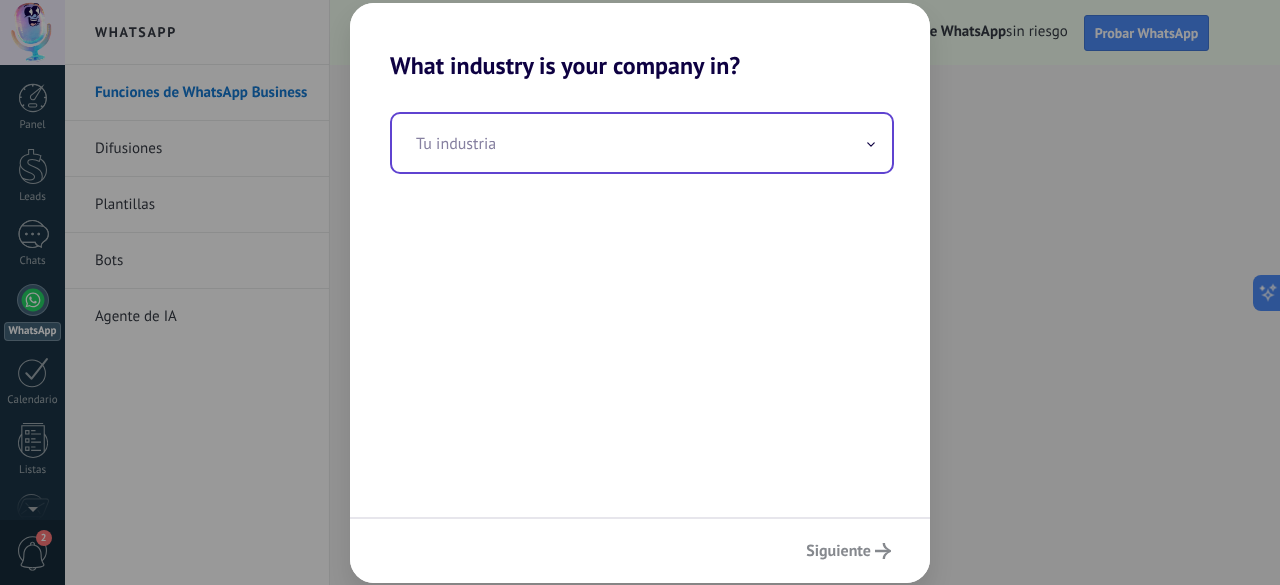 click at bounding box center [642, 143] 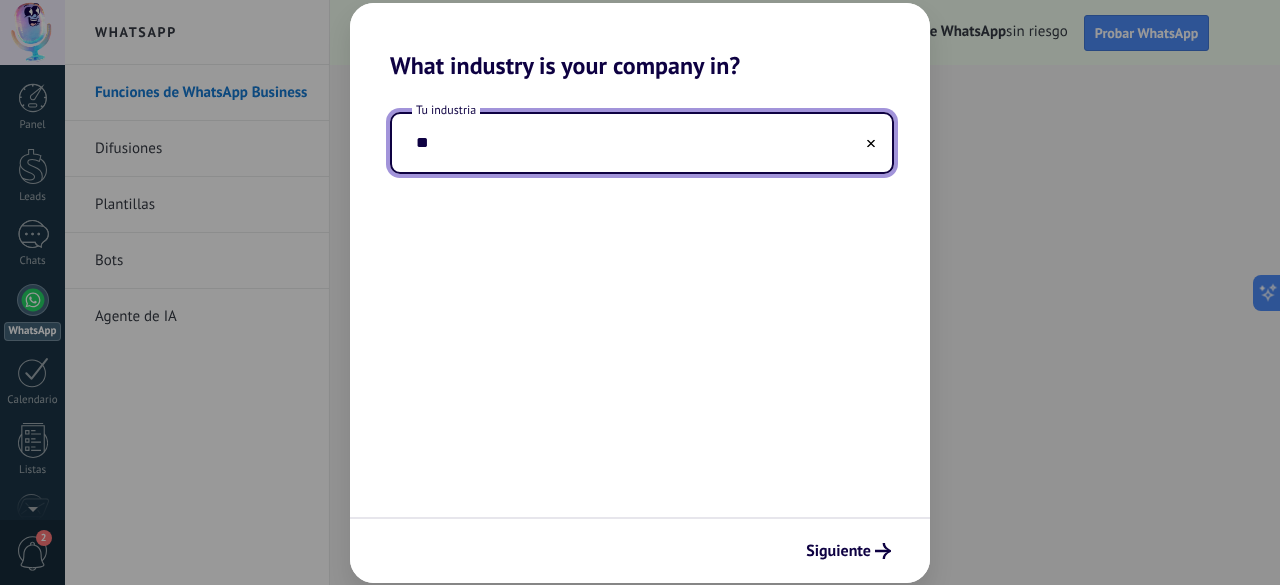 type on "*" 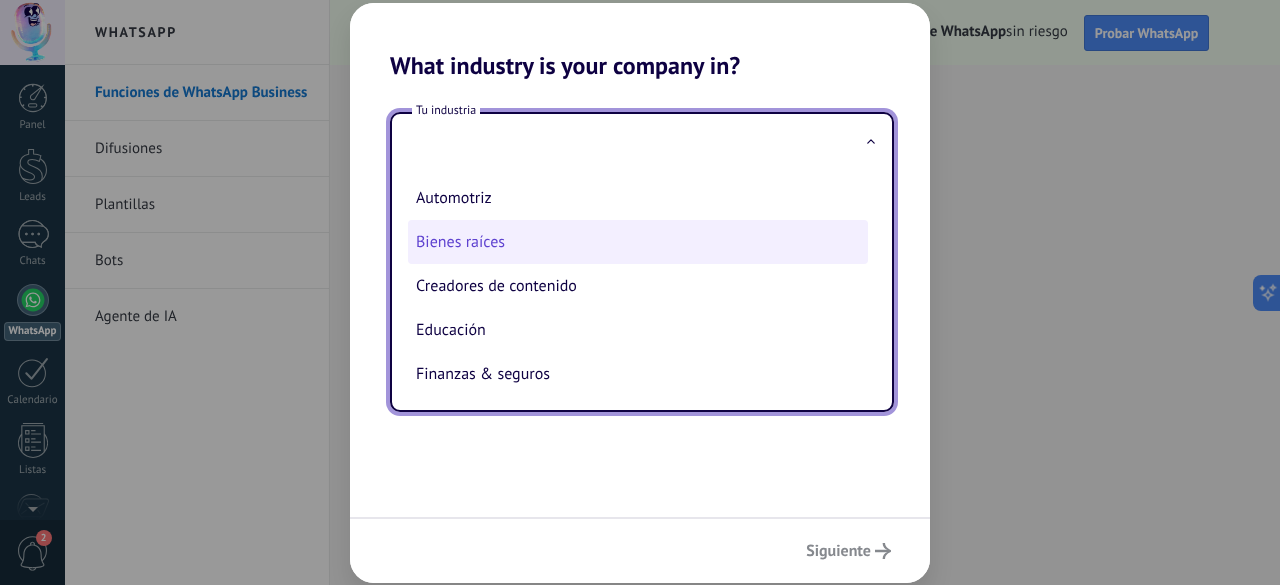 click on "Bienes raíces" at bounding box center (638, 242) 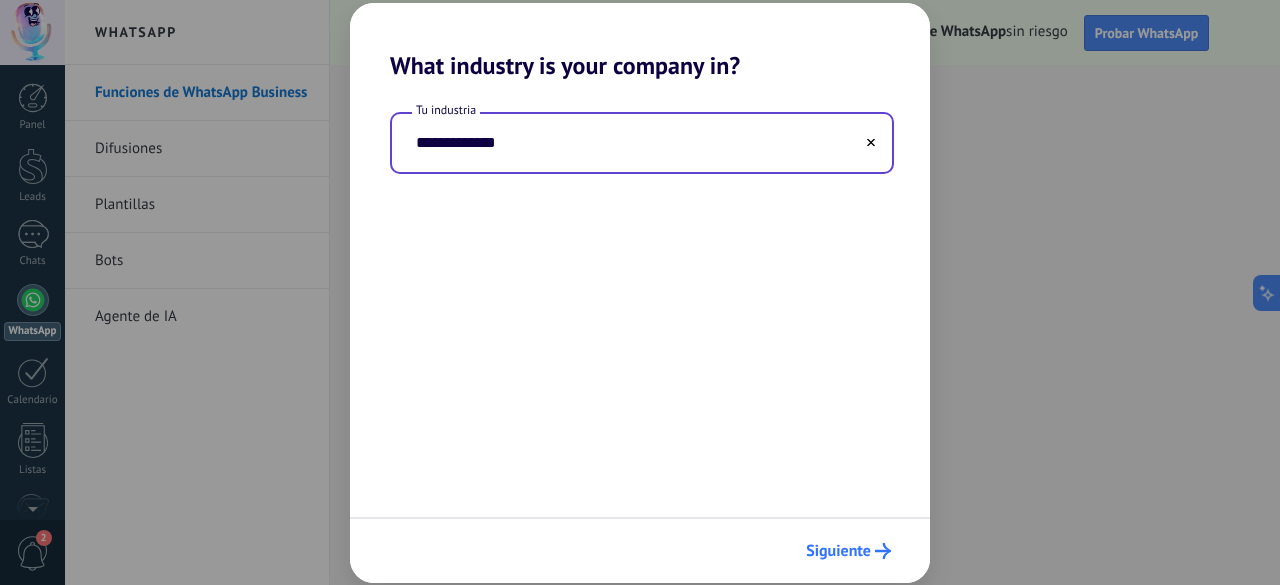 click on "Siguiente" at bounding box center [848, 551] 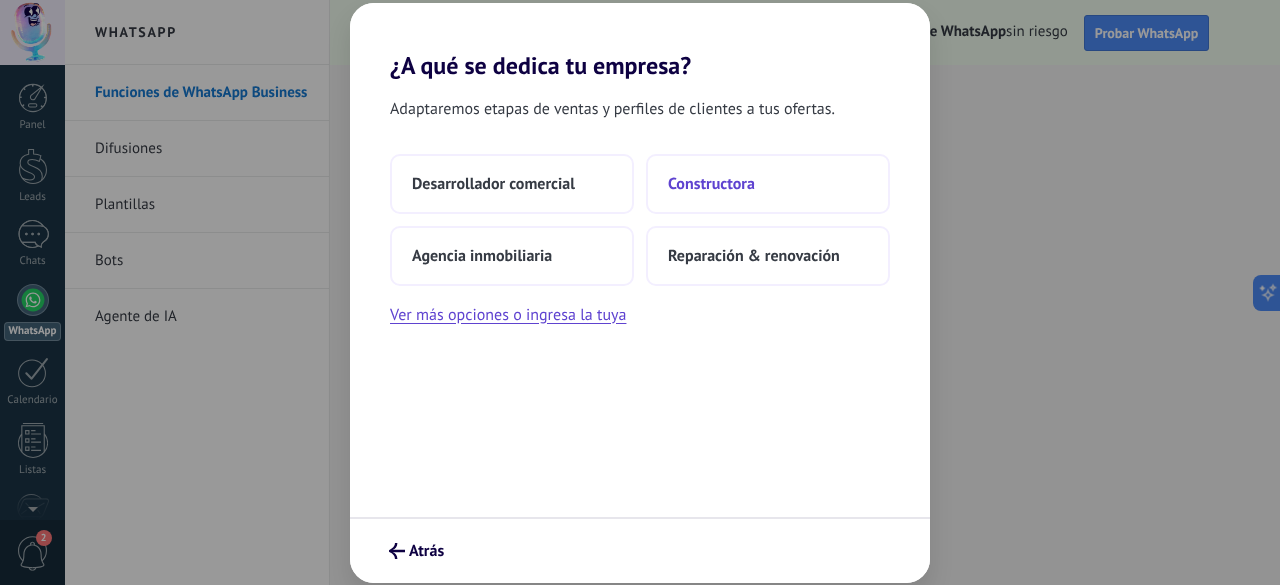 click on "Constructora" at bounding box center [711, 184] 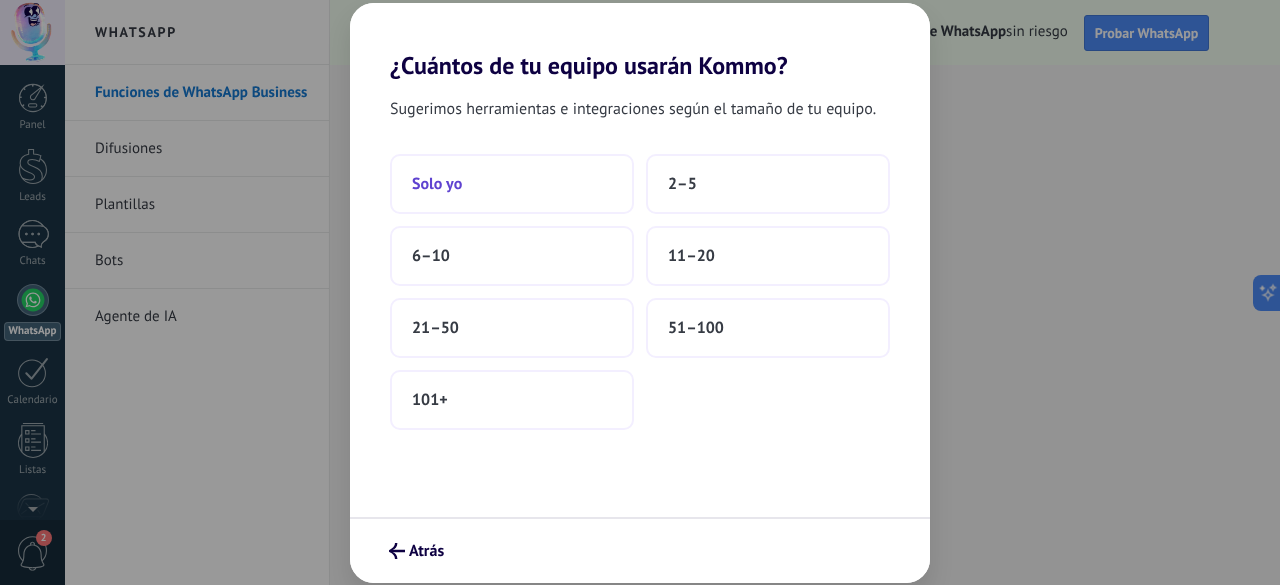 click on "Solo yo" at bounding box center [512, 184] 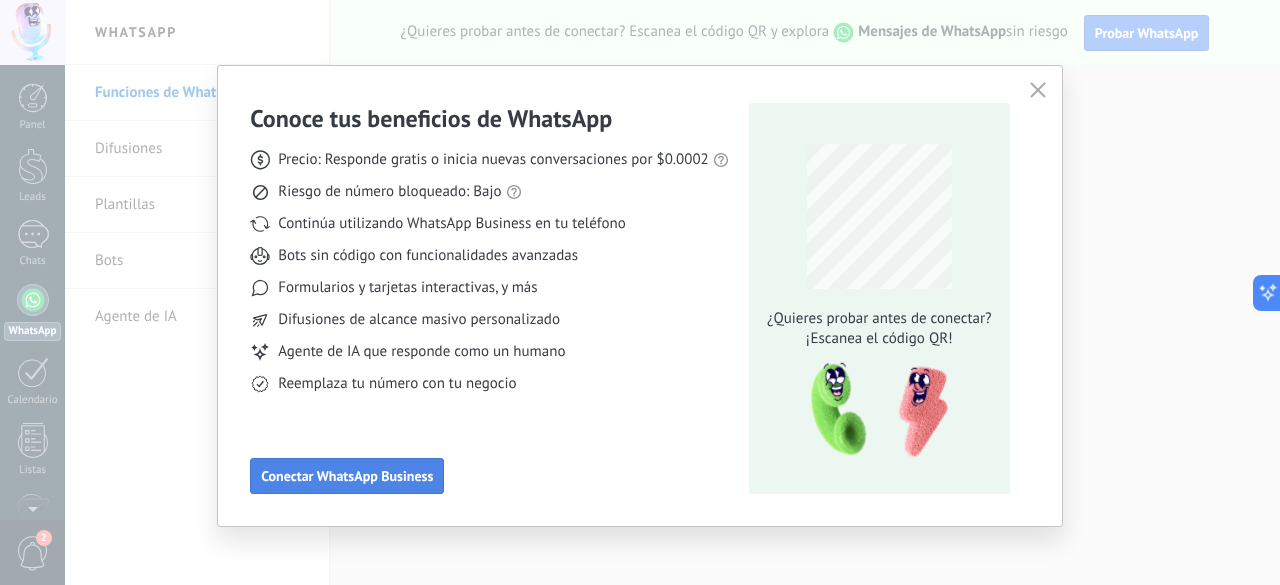 click on "Conectar WhatsApp Business" at bounding box center (347, 476) 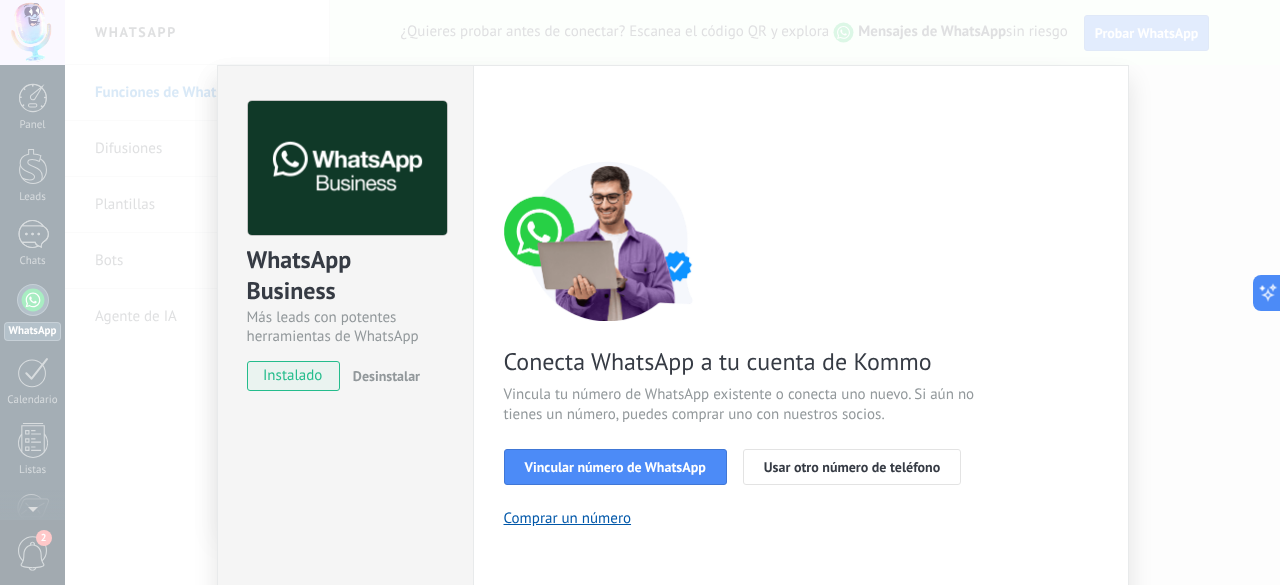 scroll, scrollTop: 100, scrollLeft: 0, axis: vertical 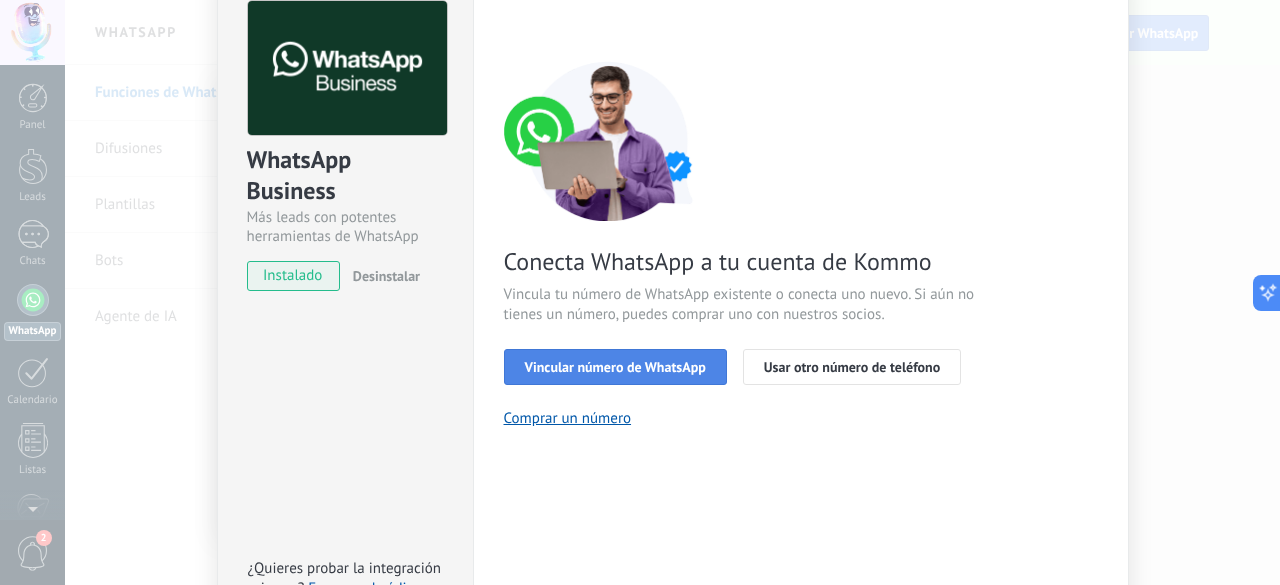 click on "Vincular número de WhatsApp" at bounding box center [615, 367] 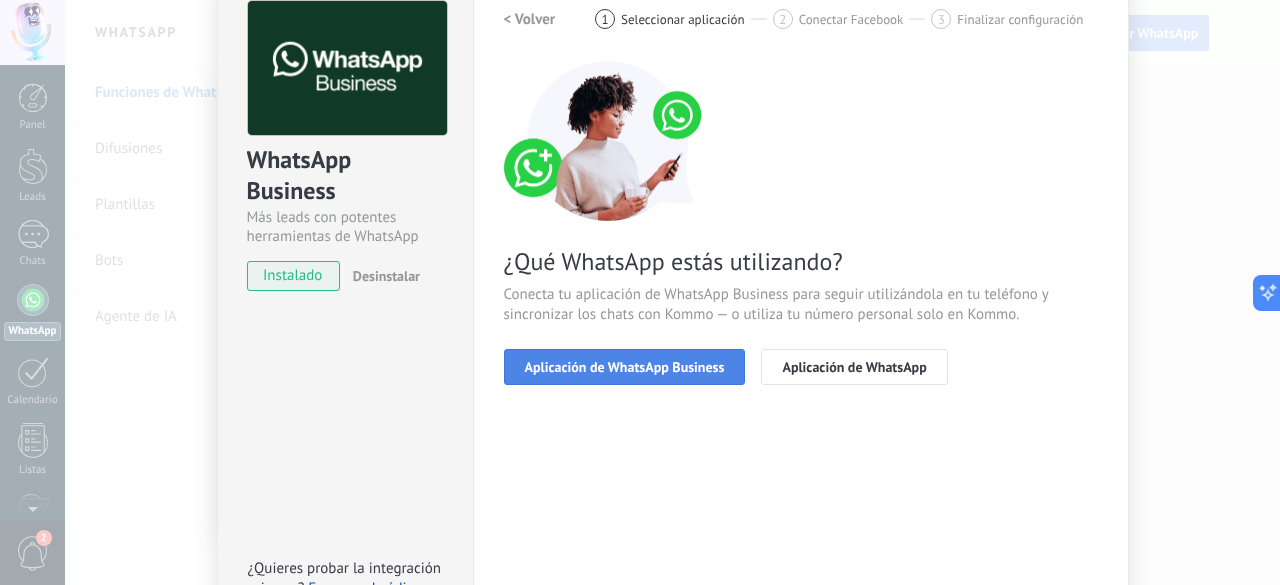 click on "Aplicación de WhatsApp Business" at bounding box center [625, 367] 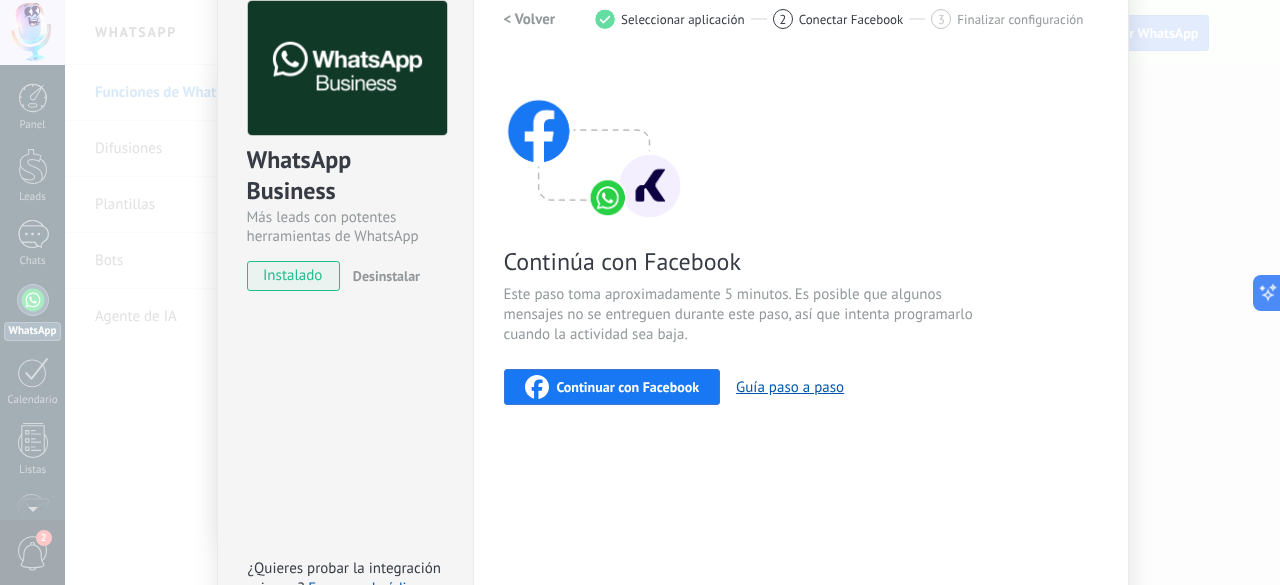 click on "Continuar con Facebook" at bounding box center [628, 387] 